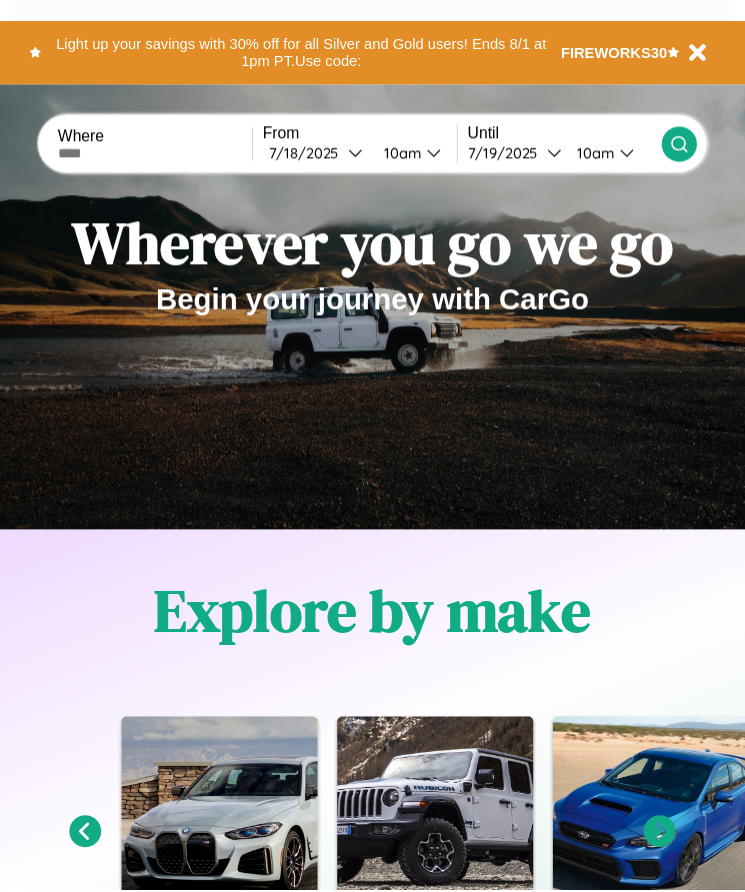 scroll, scrollTop: 0, scrollLeft: 0, axis: both 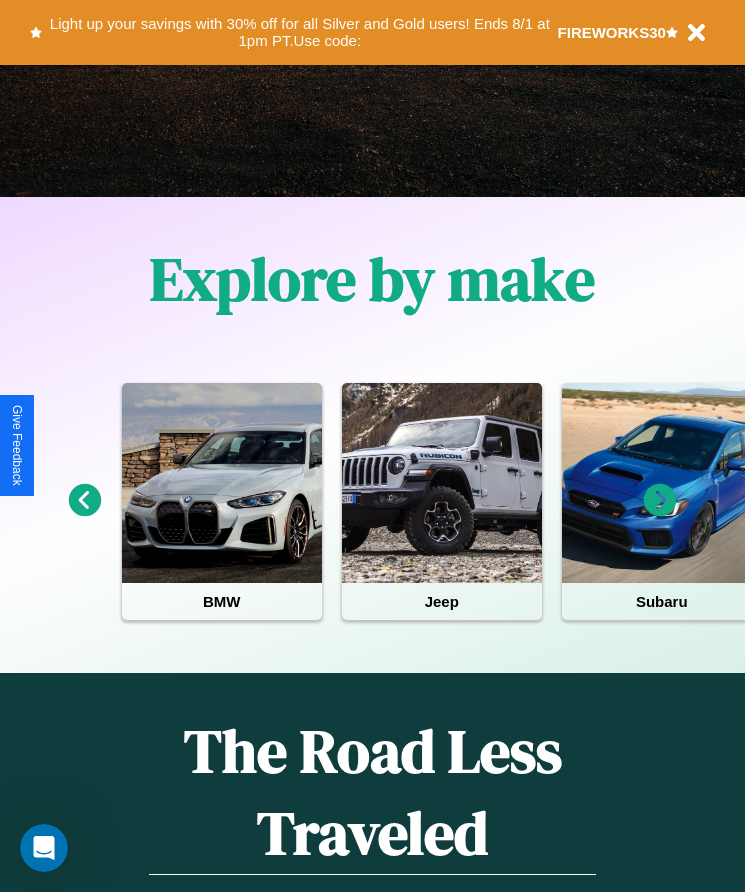 click 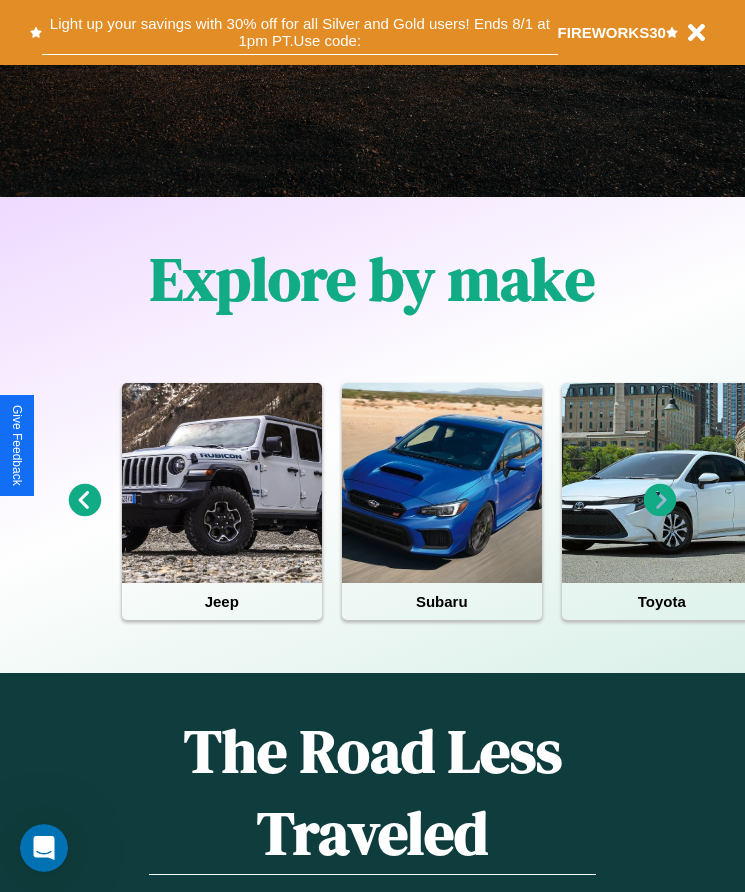 click on "Light up your savings with 30% off for all Silver and Gold users! Ends 8/1 at 1pm PT.  Use code:" at bounding box center [299, 32] 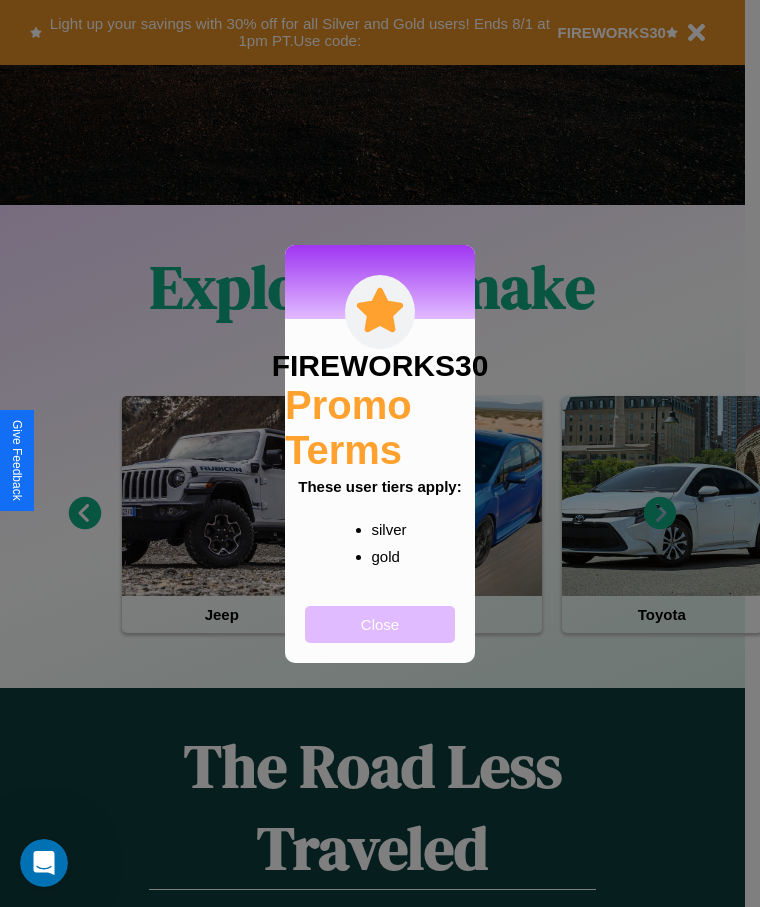 click on "Close" at bounding box center (380, 624) 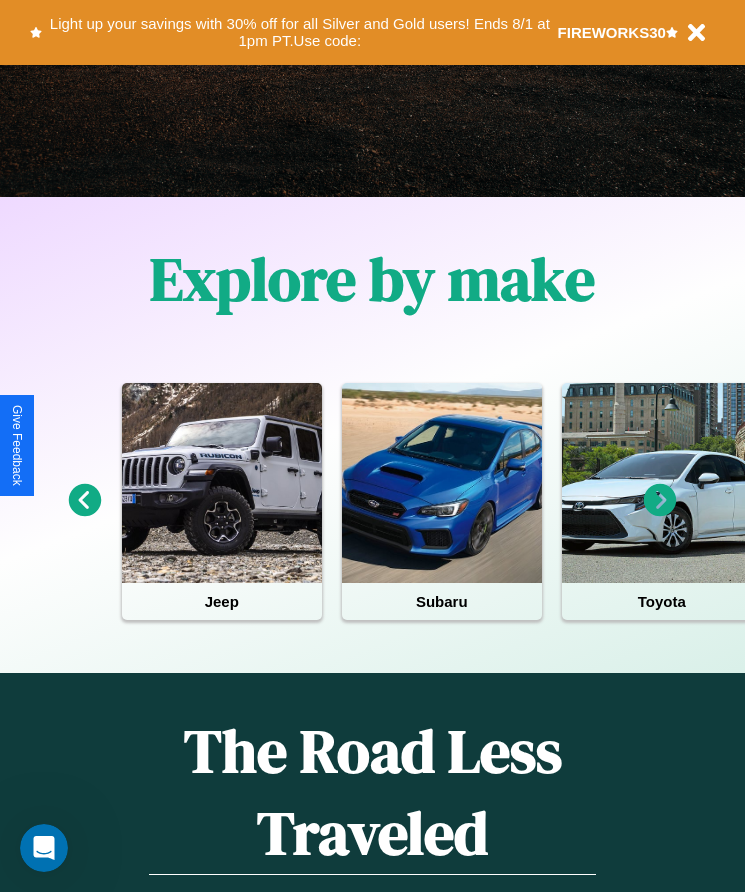 click 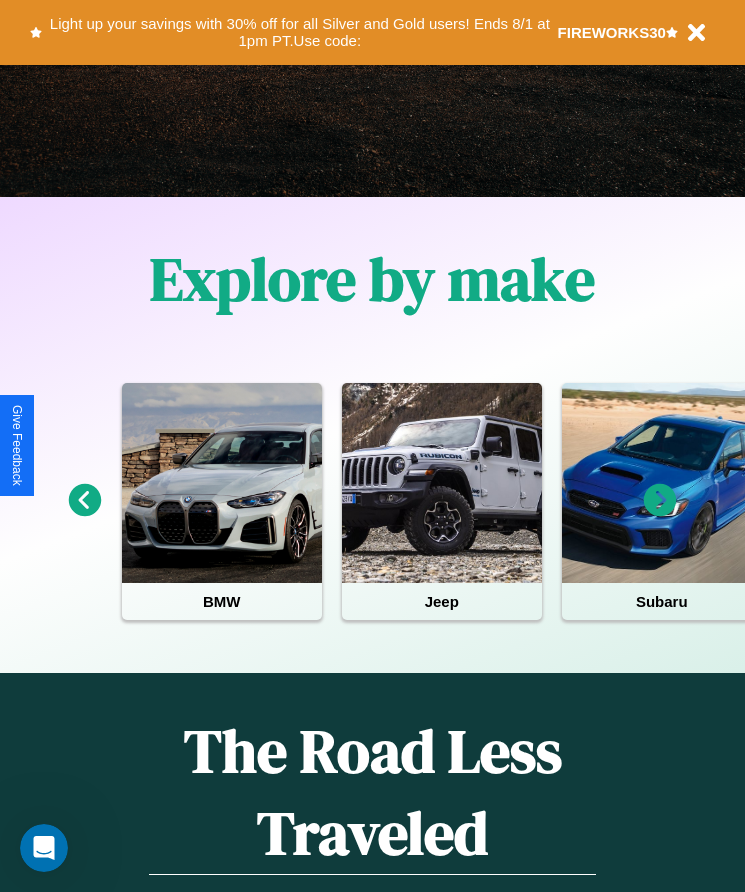 click 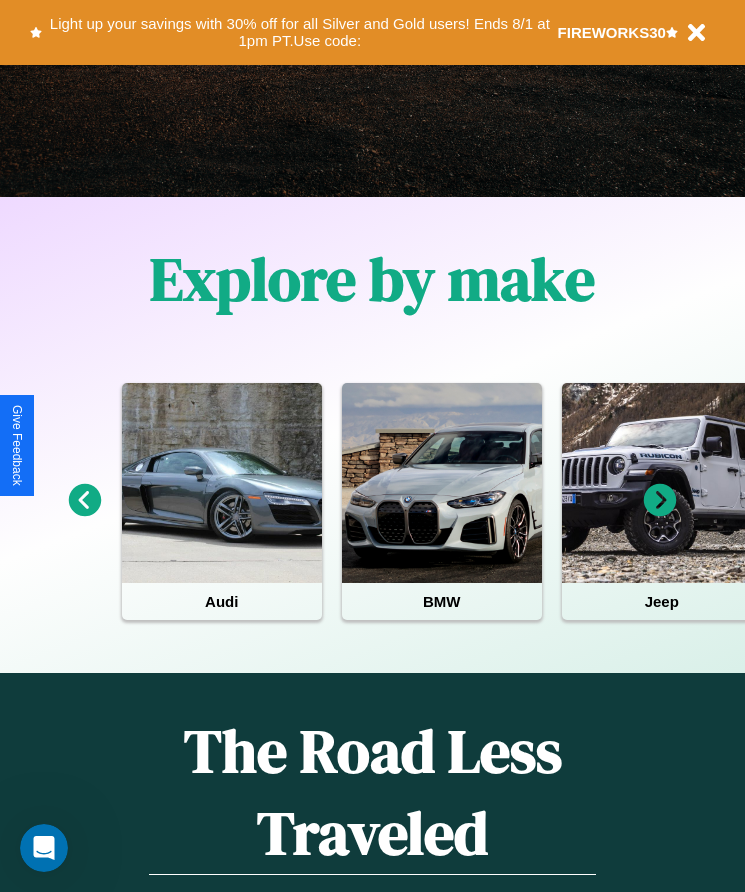 click 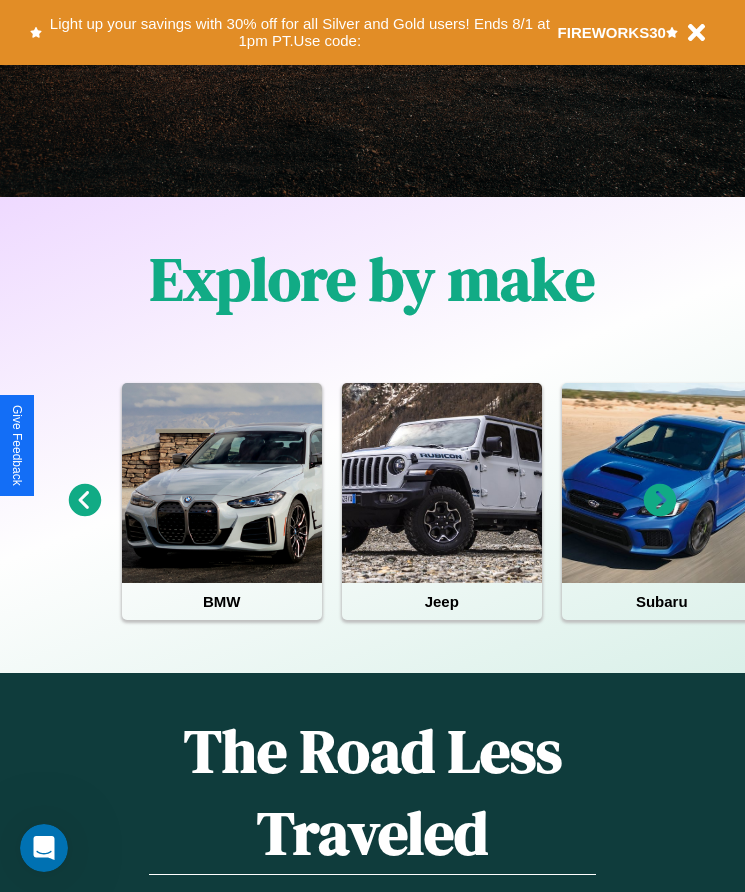 click 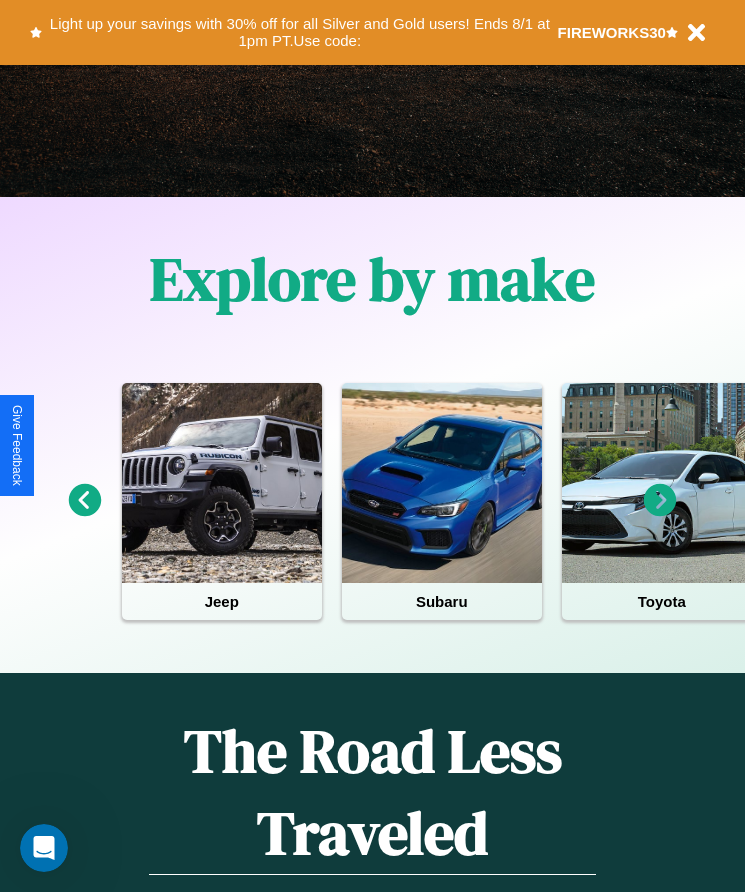 click 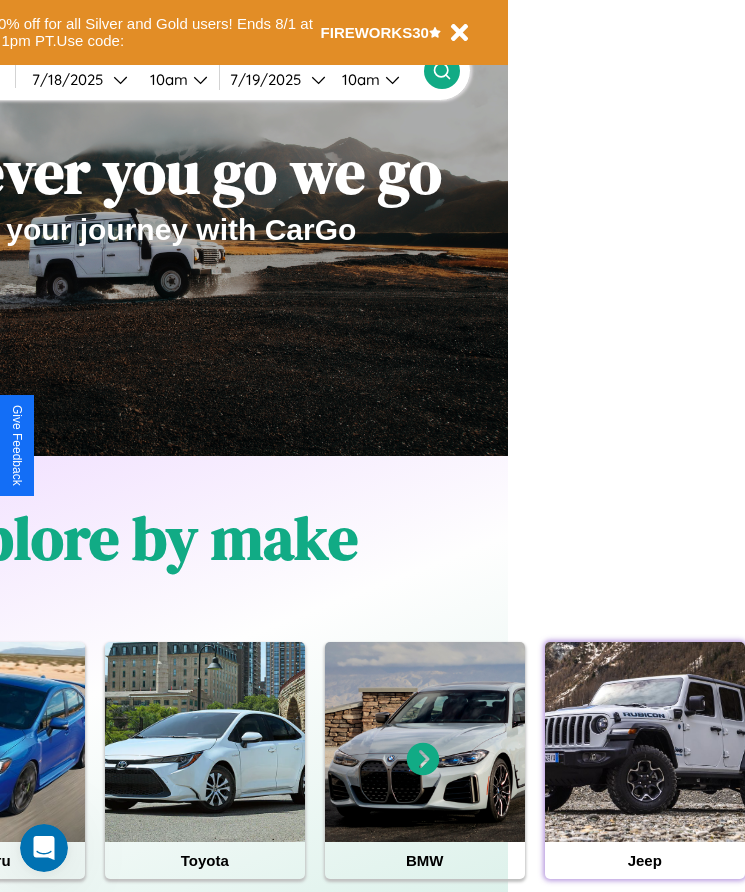 click at bounding box center (645, 742) 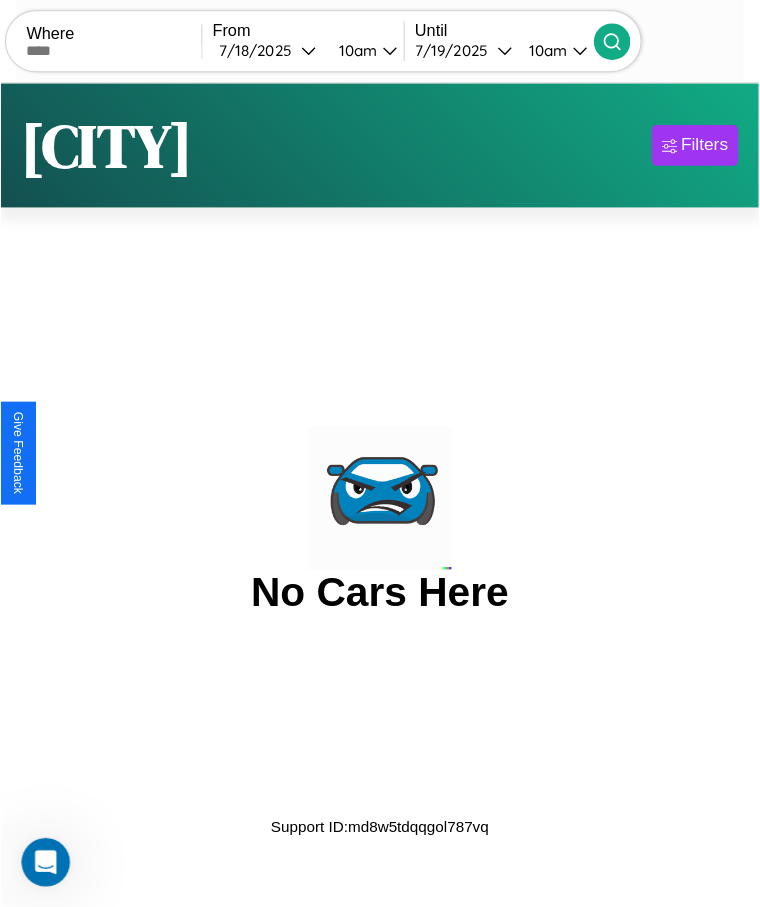 scroll, scrollTop: 0, scrollLeft: 0, axis: both 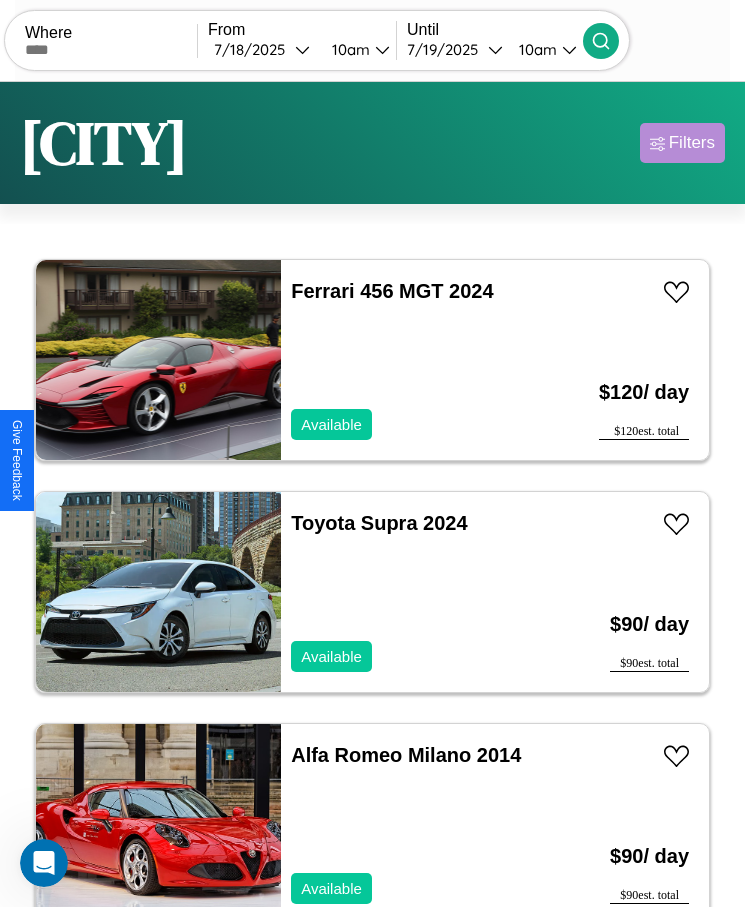 click on "Filters" at bounding box center [692, 143] 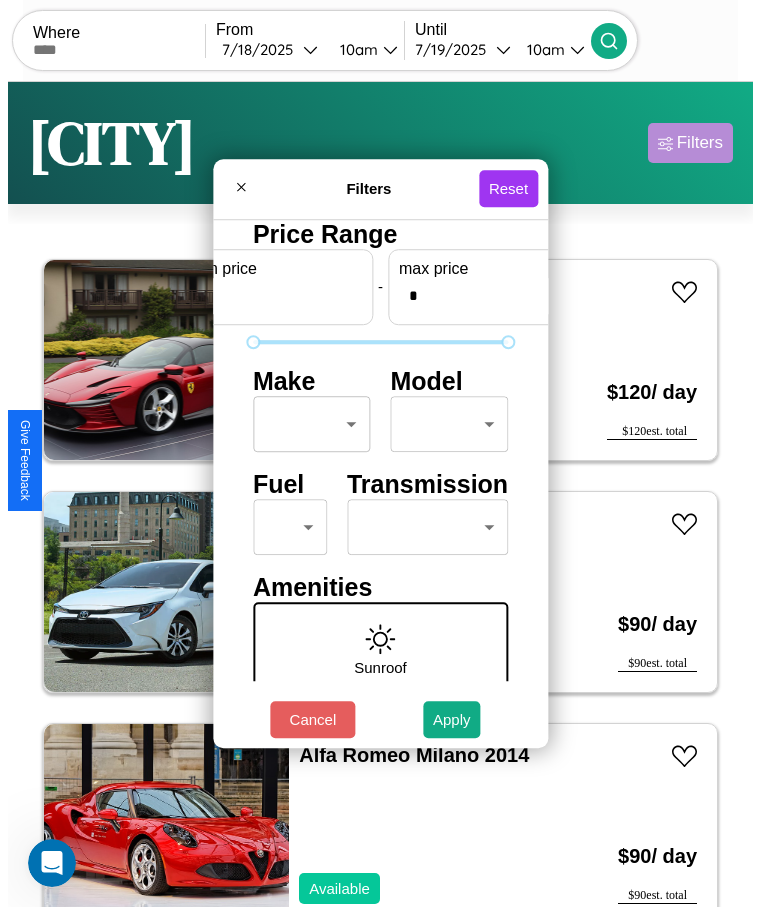 scroll, scrollTop: 0, scrollLeft: 74, axis: horizontal 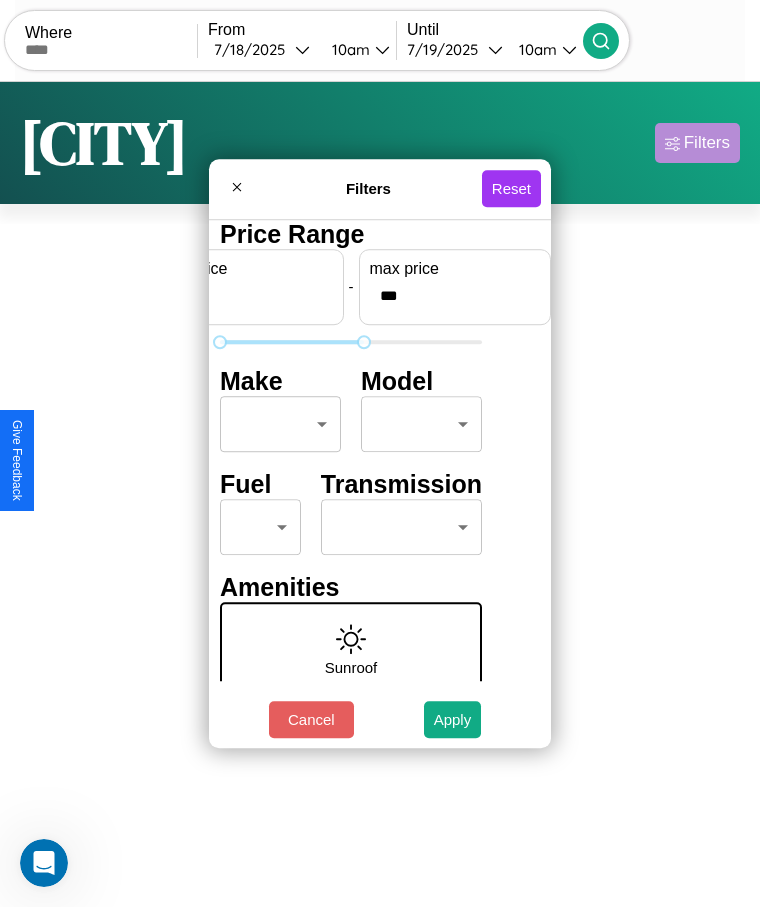 type on "***" 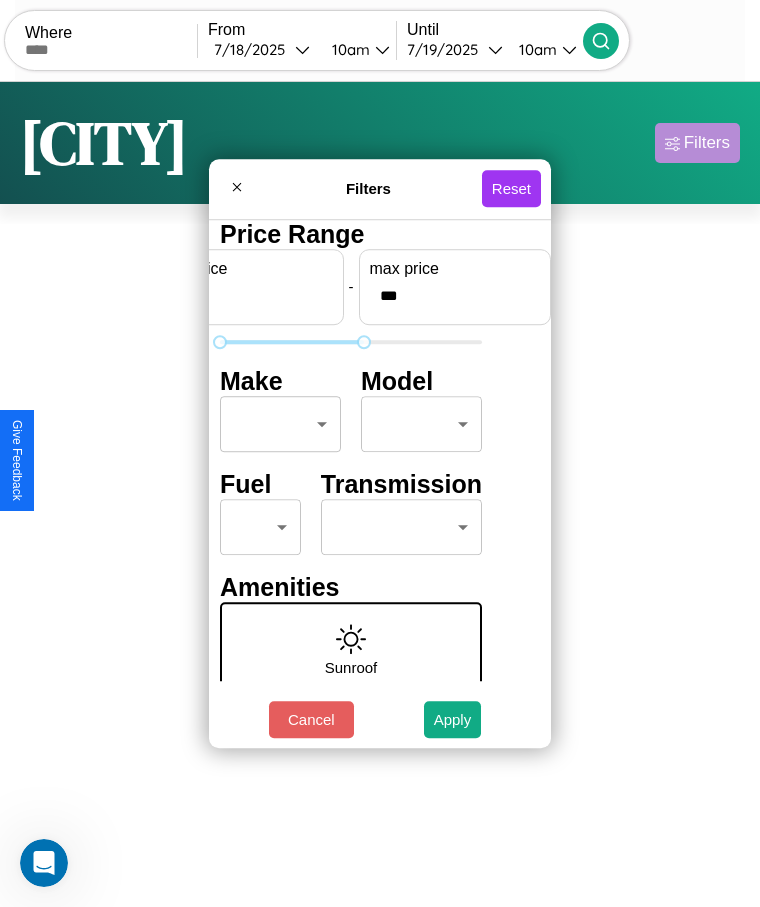 scroll, scrollTop: 0, scrollLeft: 0, axis: both 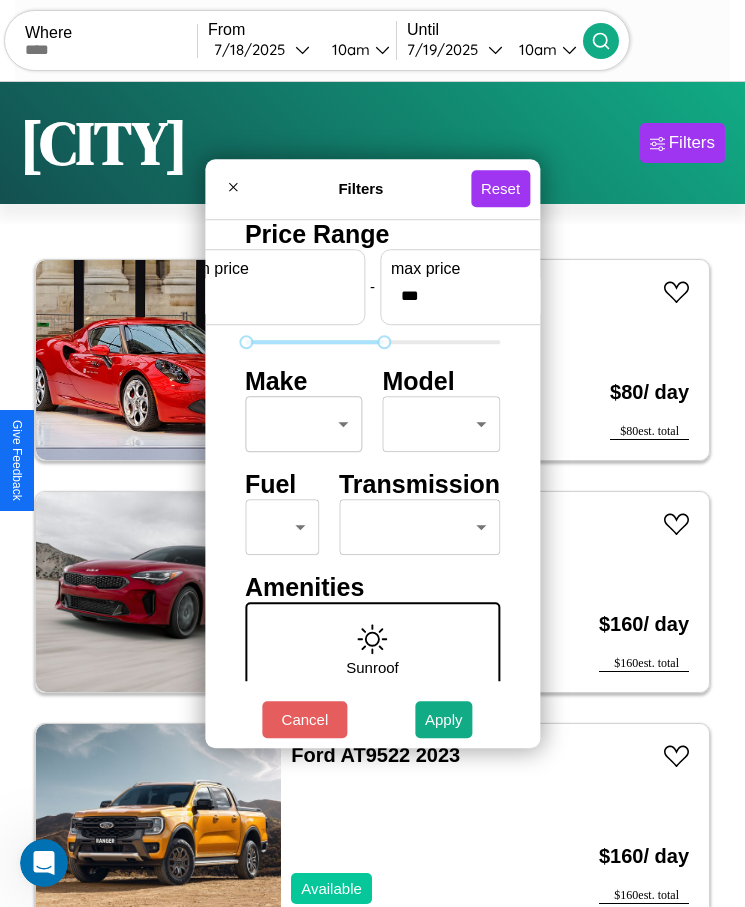 type on "*" 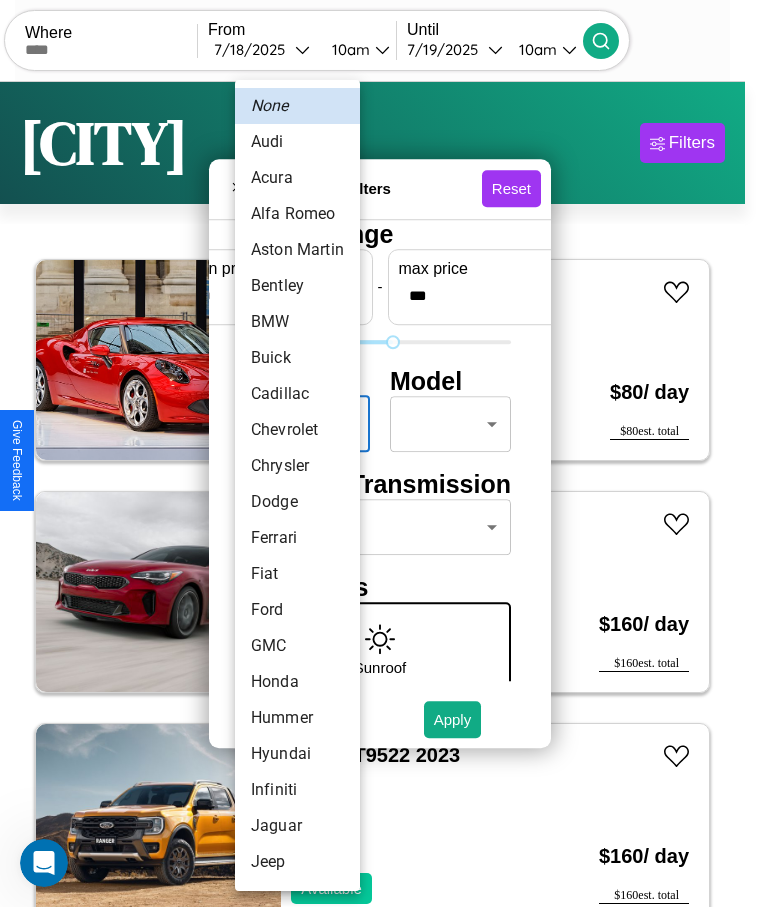 scroll, scrollTop: 17, scrollLeft: 0, axis: vertical 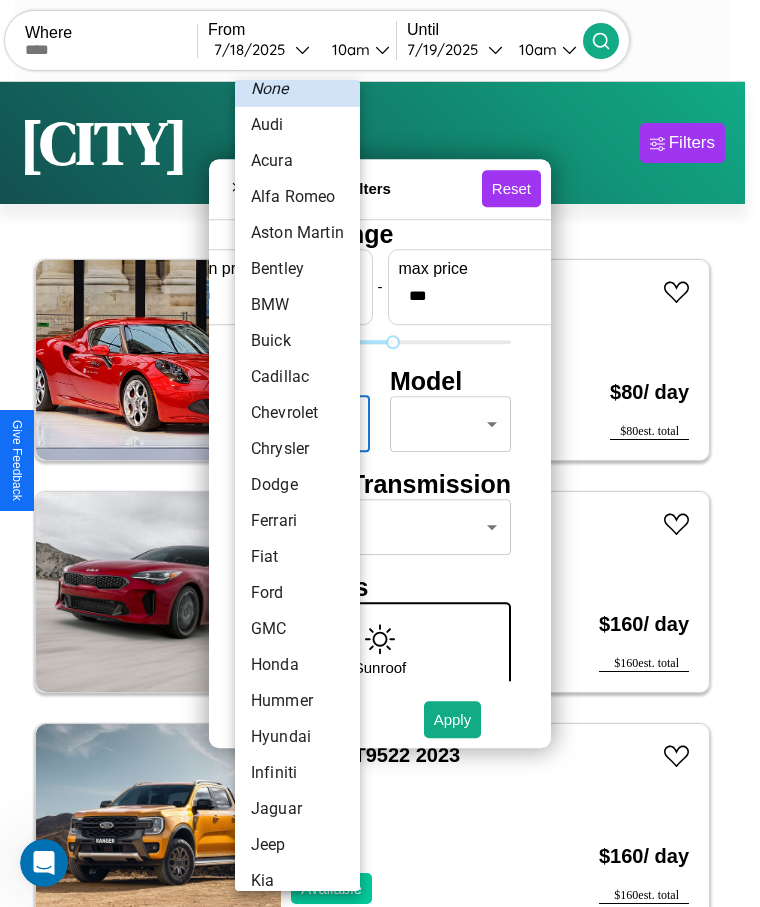 click on "Dodge" at bounding box center [297, 485] 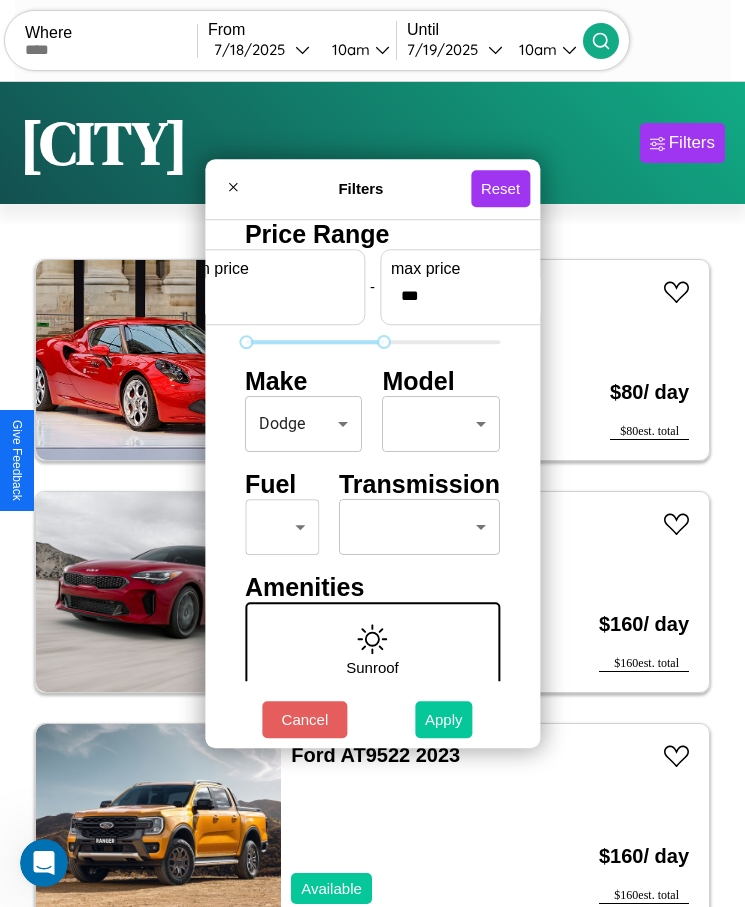 click on "Apply" at bounding box center (444, 719) 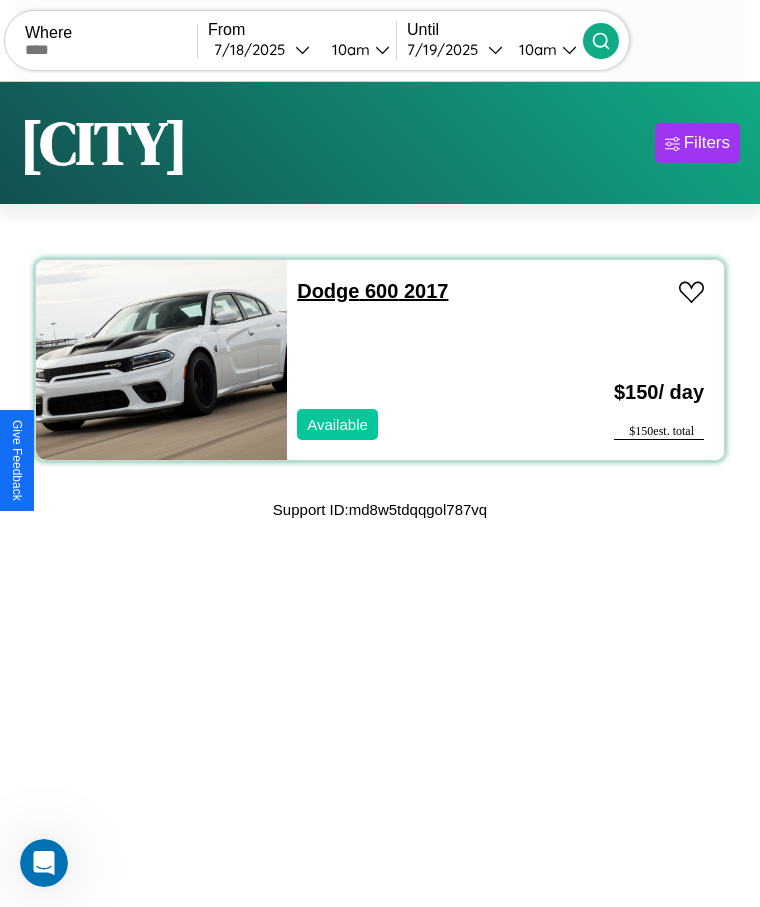 click on "Dodge   600   2017" at bounding box center (372, 291) 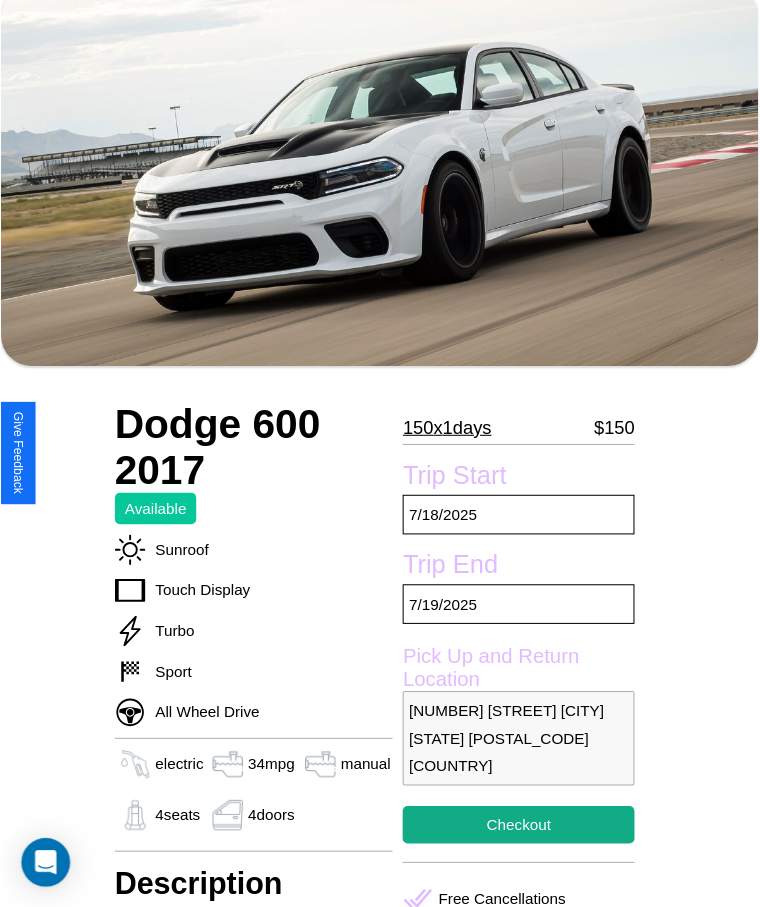 scroll, scrollTop: 154, scrollLeft: 0, axis: vertical 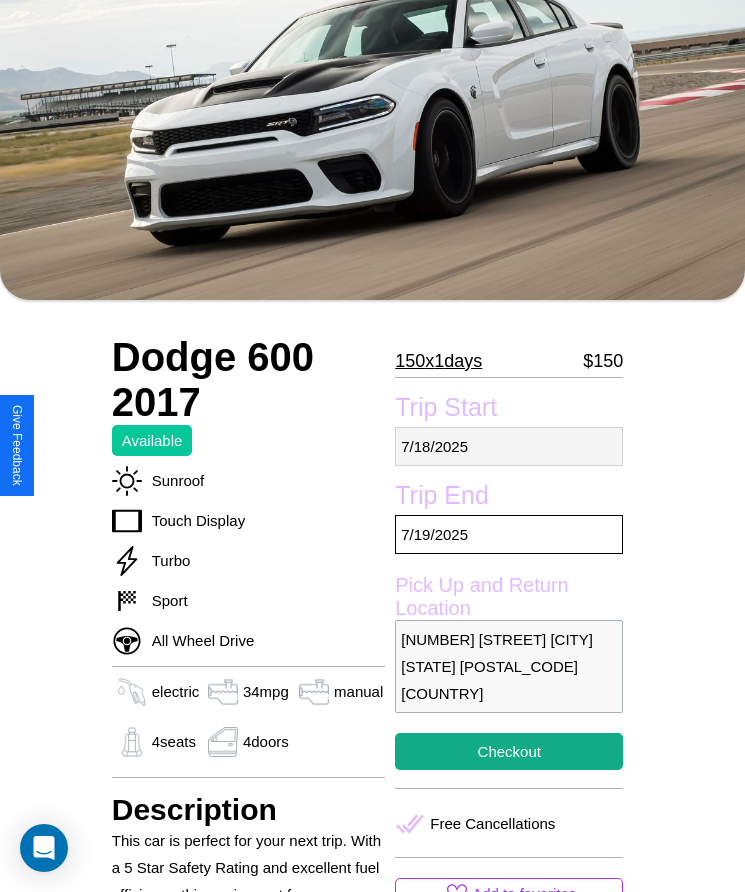 click on "[DATE]" at bounding box center [509, 446] 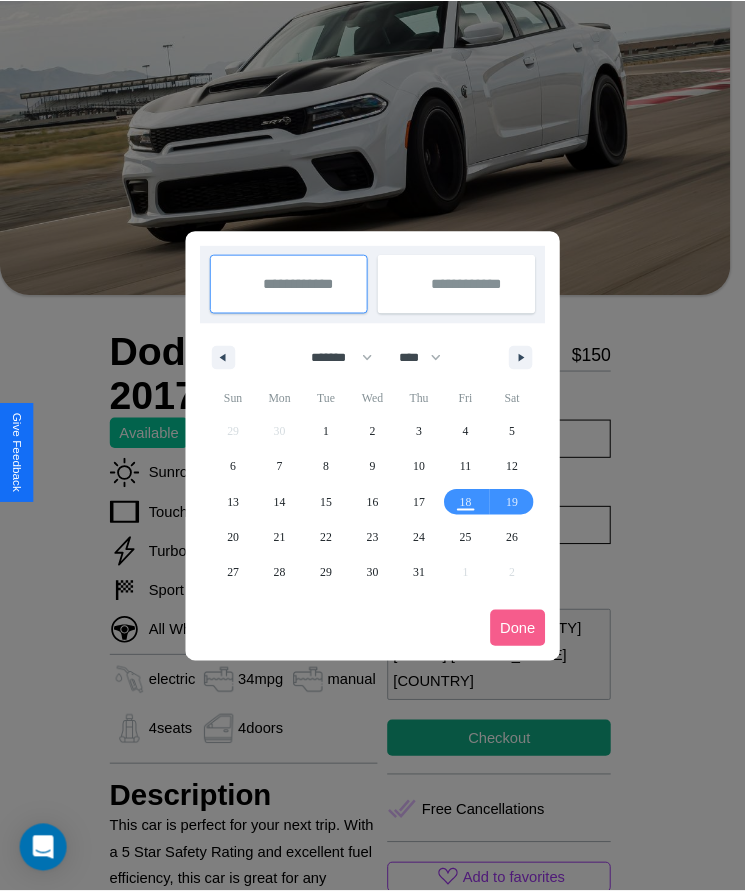 scroll, scrollTop: 0, scrollLeft: 0, axis: both 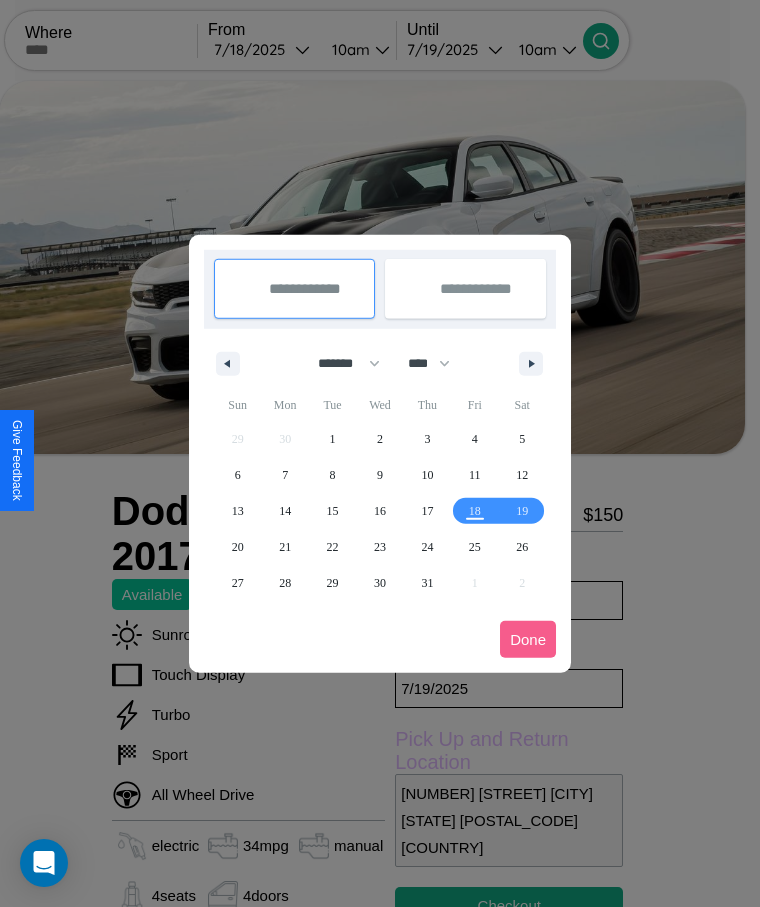 click at bounding box center (380, 453) 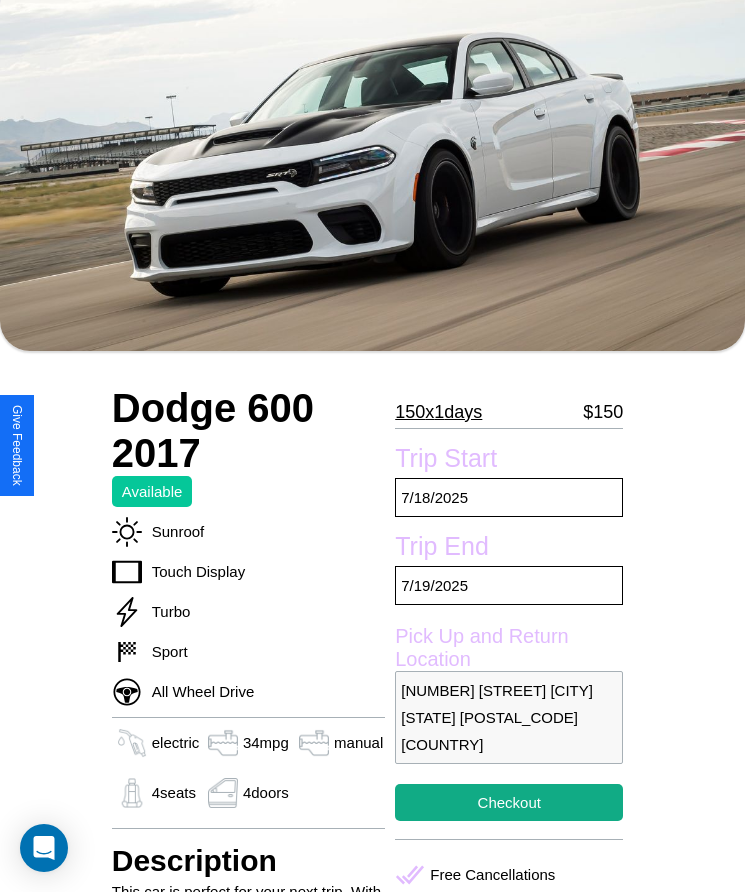scroll, scrollTop: 69, scrollLeft: 0, axis: vertical 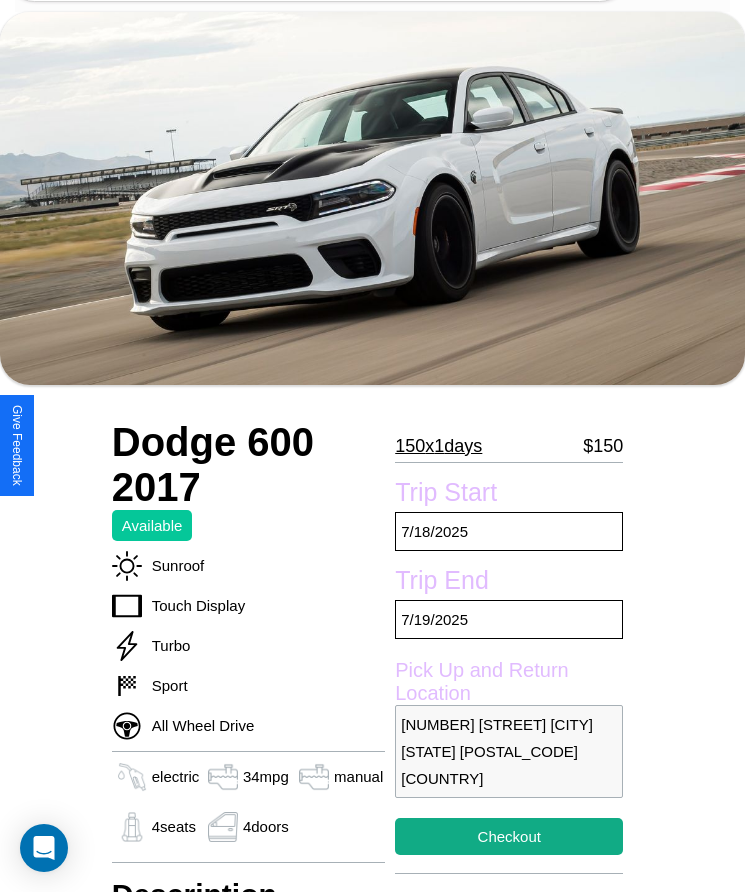 click on "150  x  1  days" at bounding box center (438, 446) 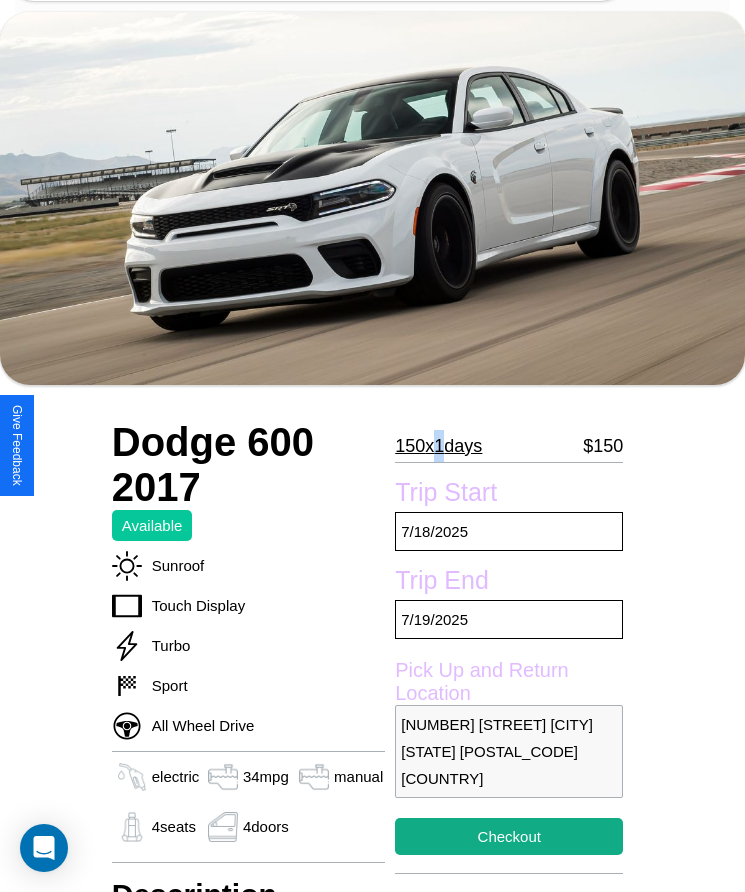 click on "150  x  1  days" at bounding box center [438, 446] 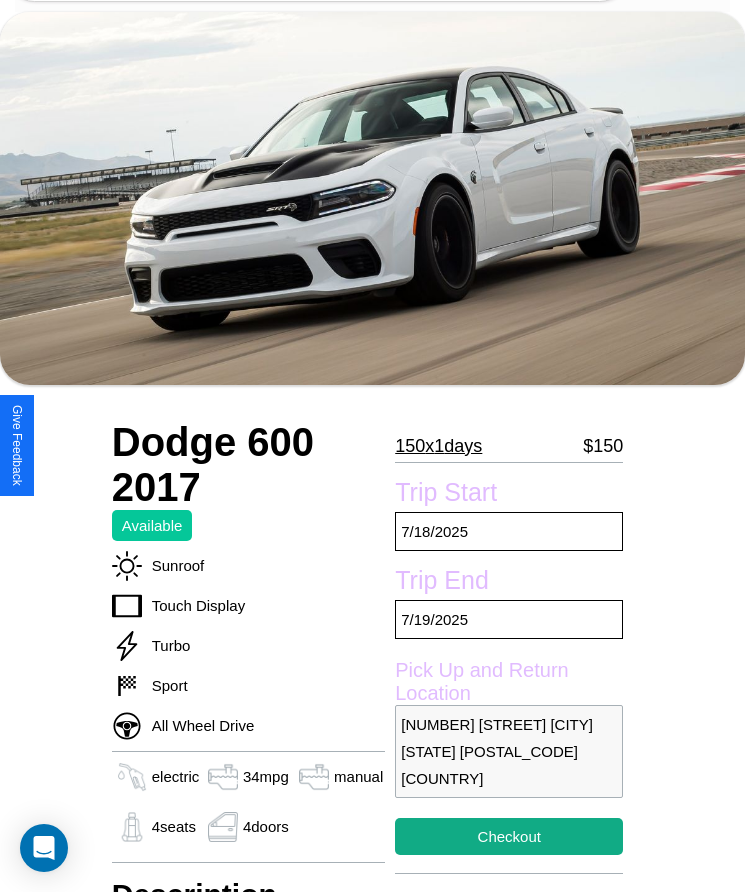 click on "150  x  1  days" at bounding box center [438, 446] 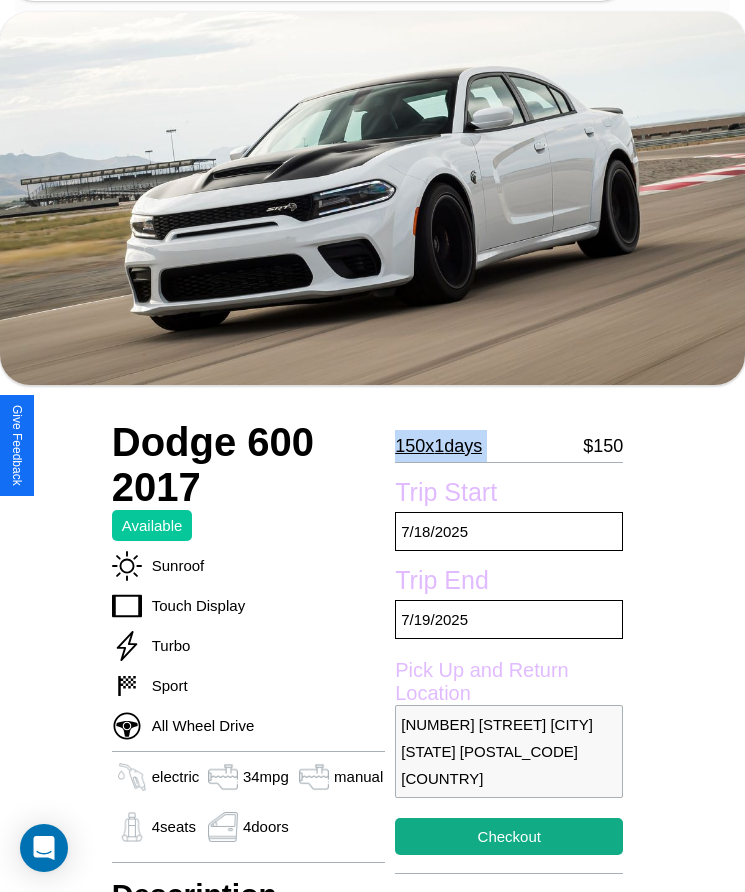 click on "150  x  1  days" at bounding box center (438, 446) 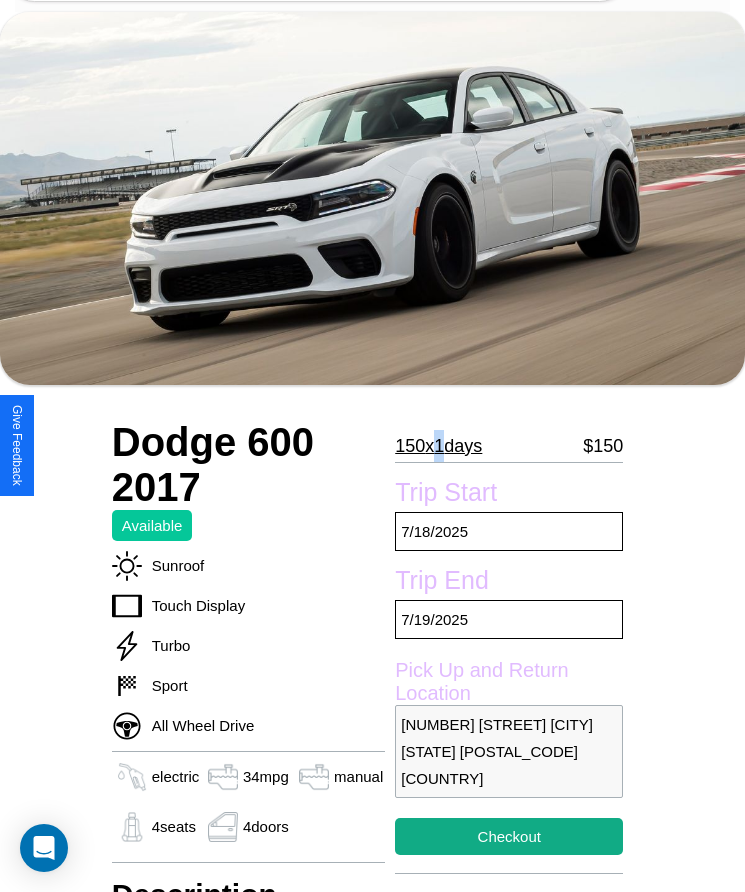 click on "150  x  1  days" at bounding box center [438, 446] 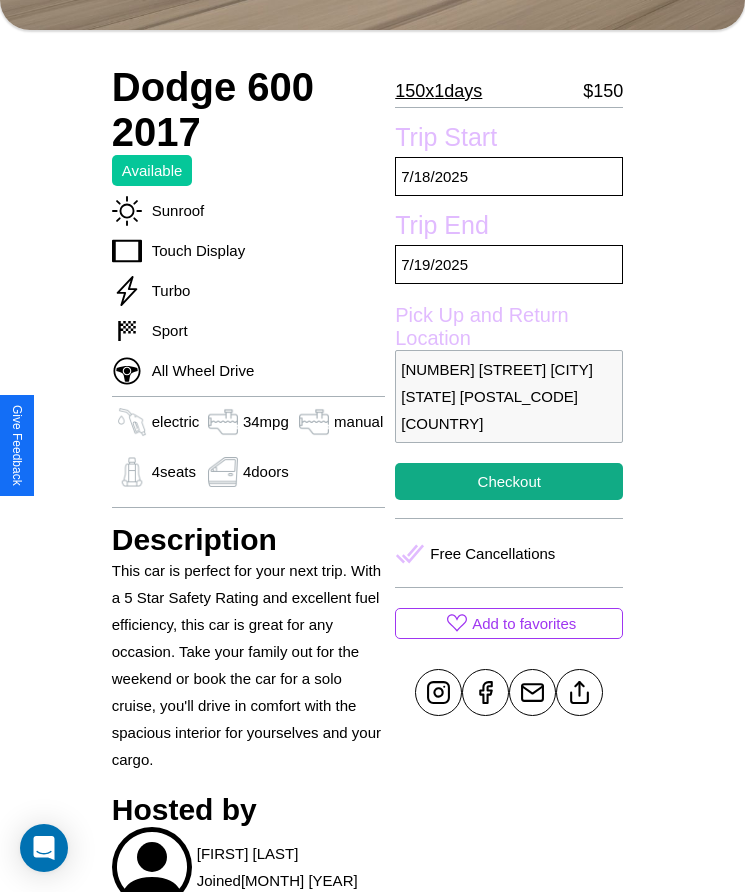 scroll, scrollTop: 432, scrollLeft: 0, axis: vertical 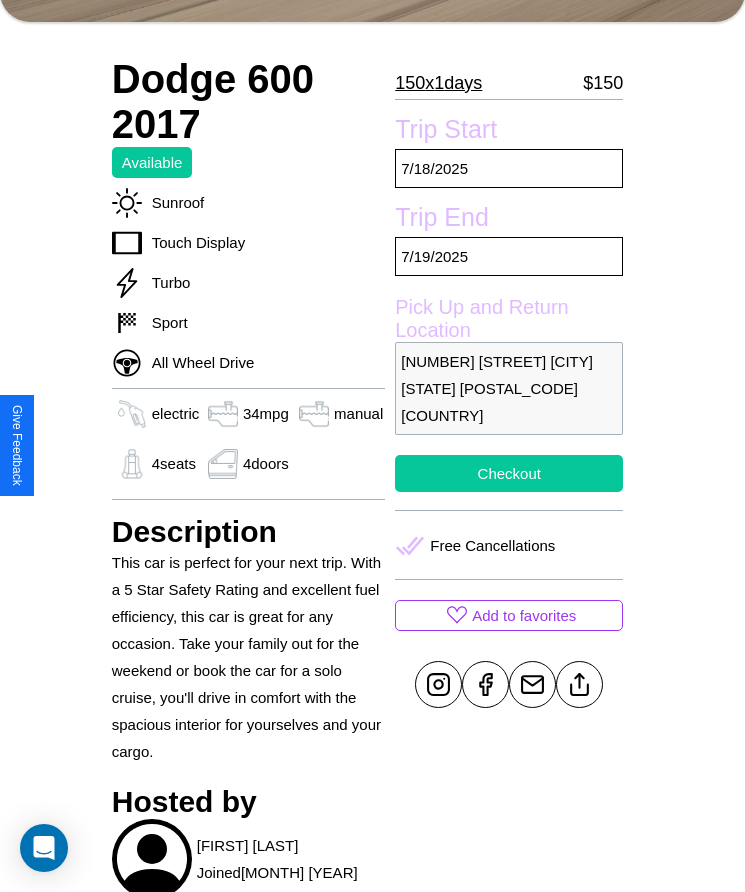 click on "Checkout" at bounding box center (509, 473) 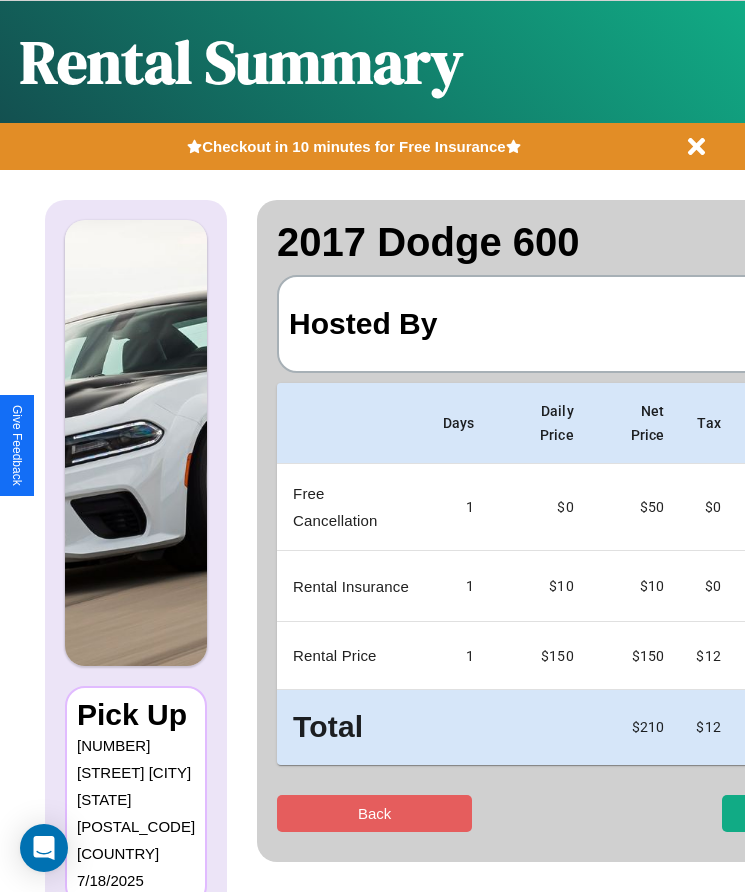 scroll, scrollTop: 0, scrollLeft: 118, axis: horizontal 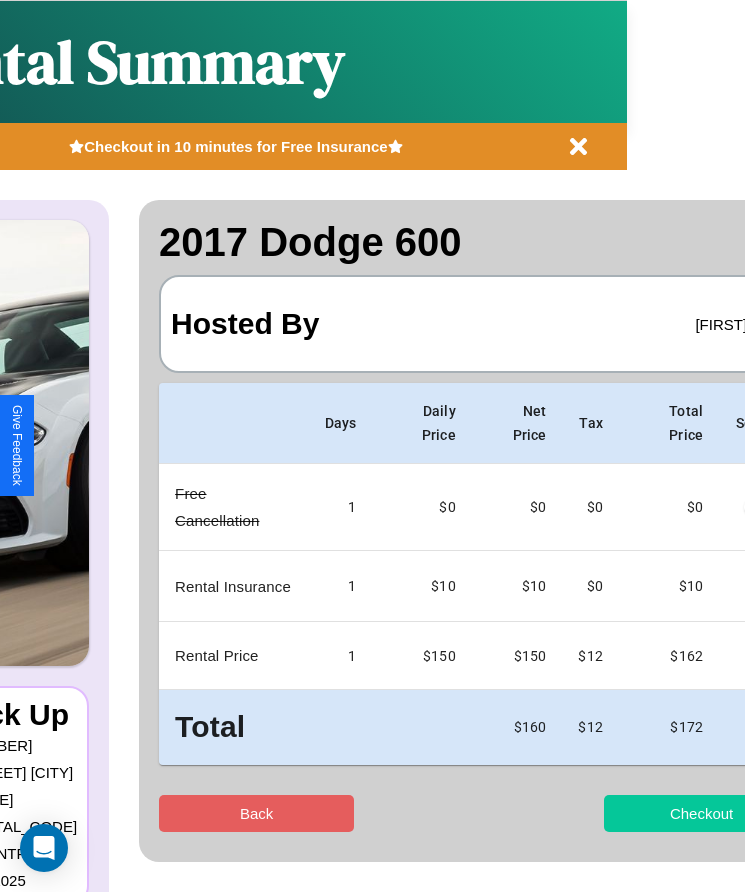click on "Checkout" at bounding box center [701, 813] 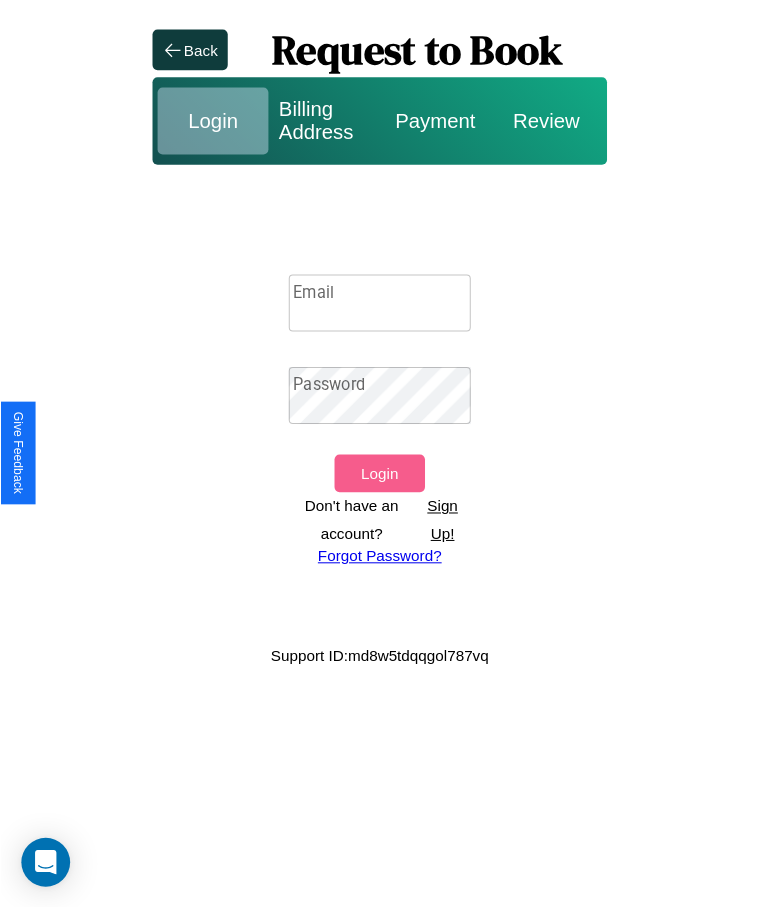 scroll, scrollTop: 0, scrollLeft: 0, axis: both 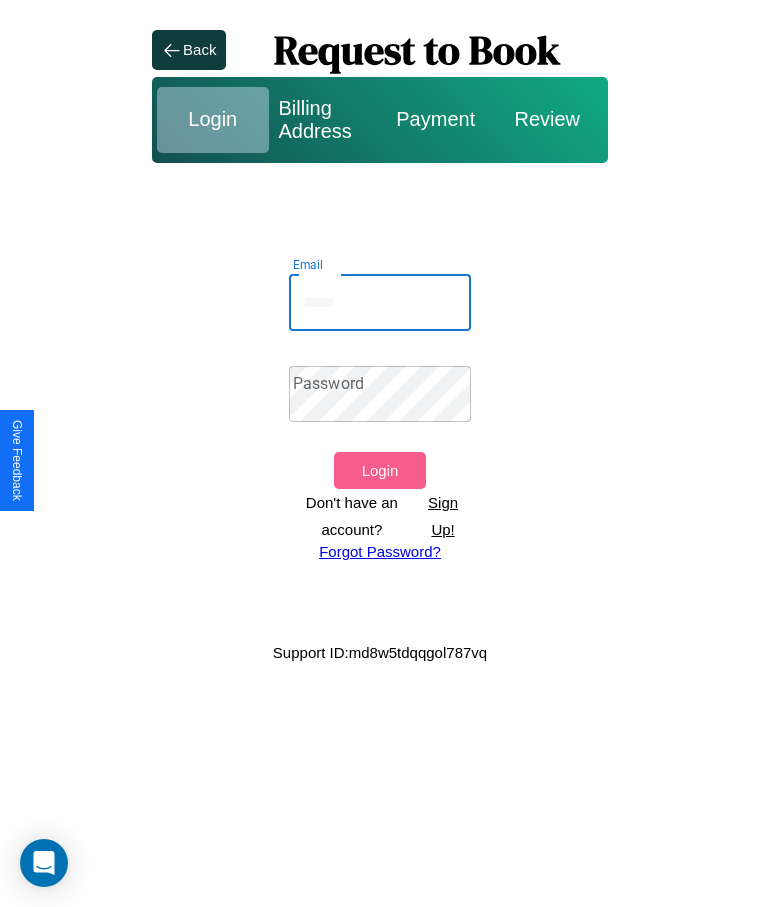 click on "Email" at bounding box center (380, 303) 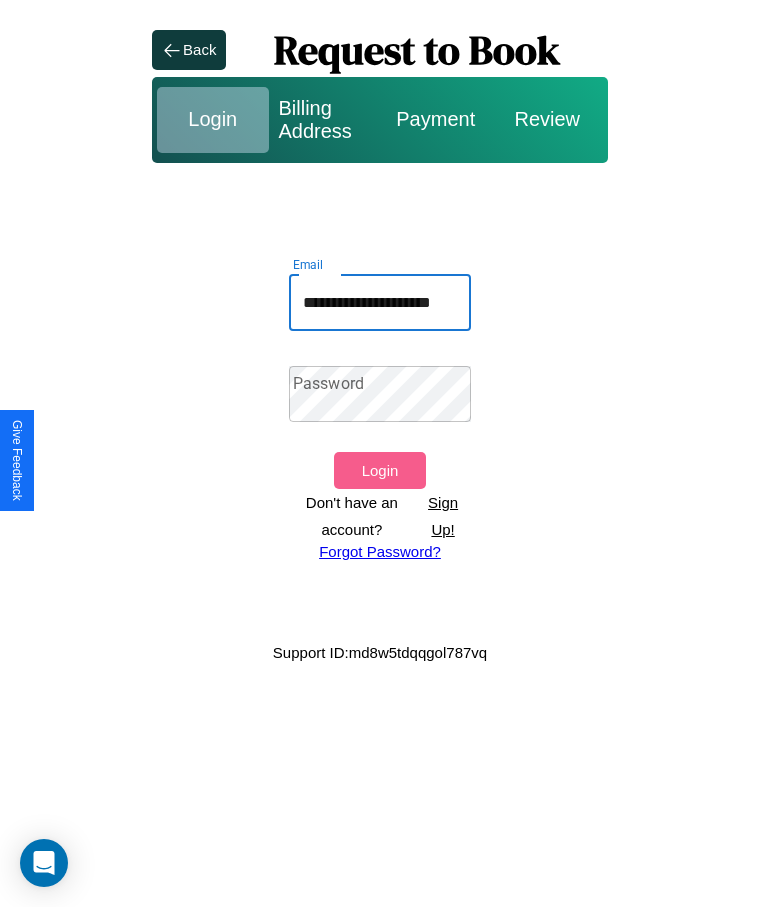 scroll, scrollTop: 0, scrollLeft: 33, axis: horizontal 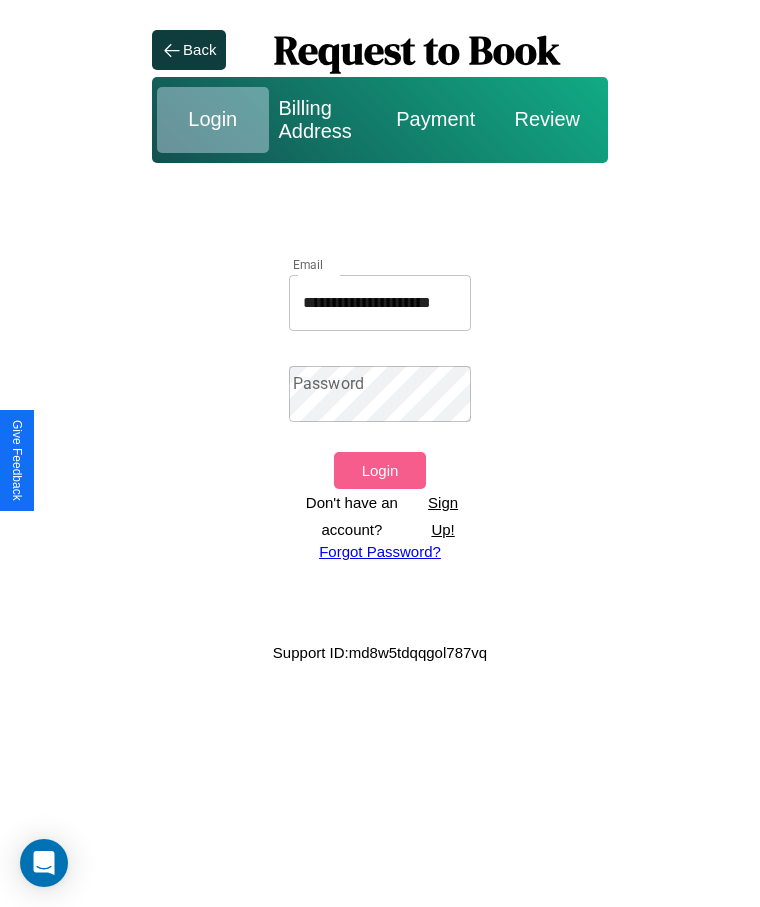 click on "Forgot Password?" at bounding box center [380, 551] 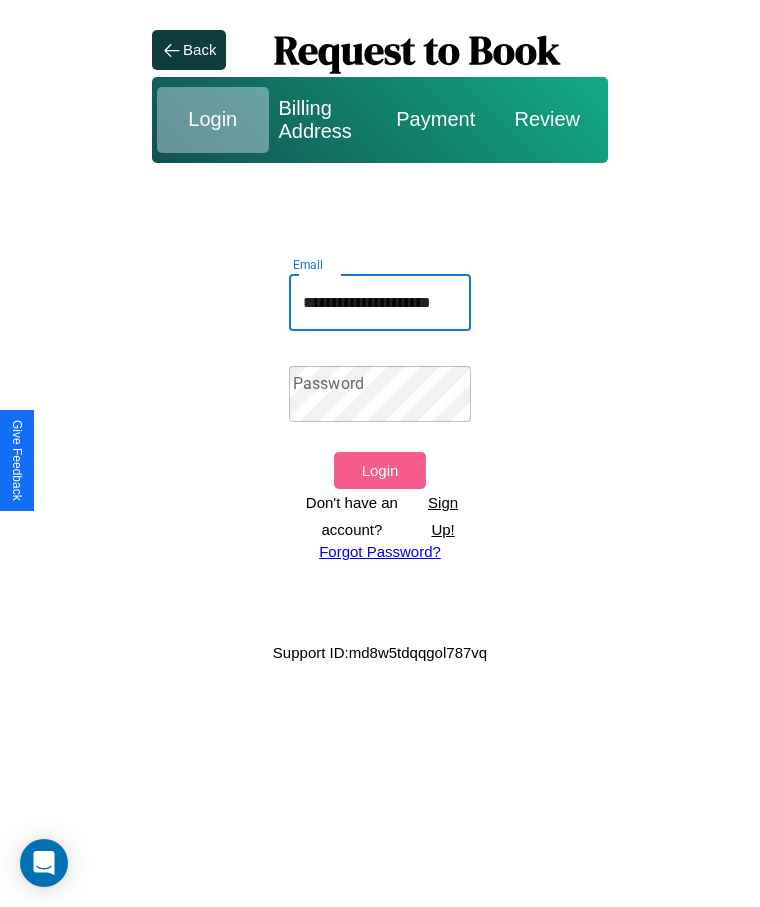 scroll, scrollTop: 0, scrollLeft: 33, axis: horizontal 